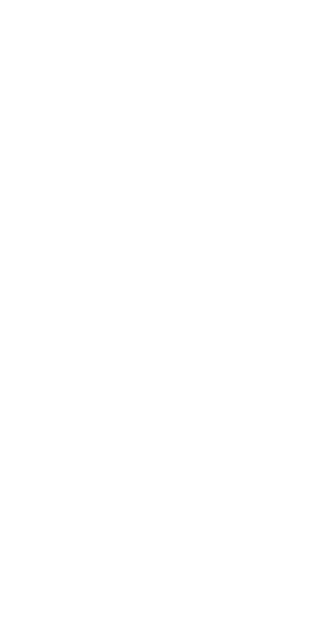 scroll, scrollTop: 0, scrollLeft: 0, axis: both 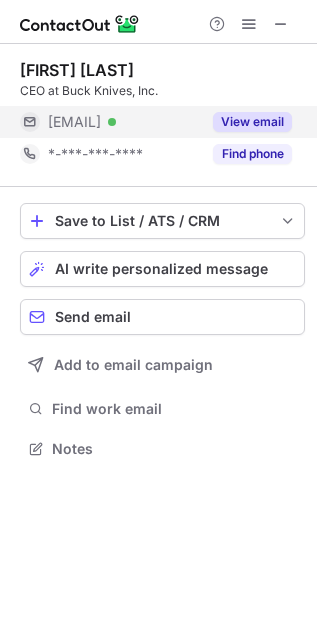 click on "View email" at bounding box center (252, 122) 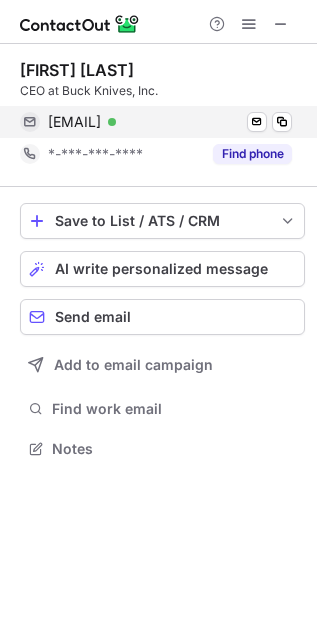 click on "cj@buckknives.com Verified Send email Copy" at bounding box center [156, 122] 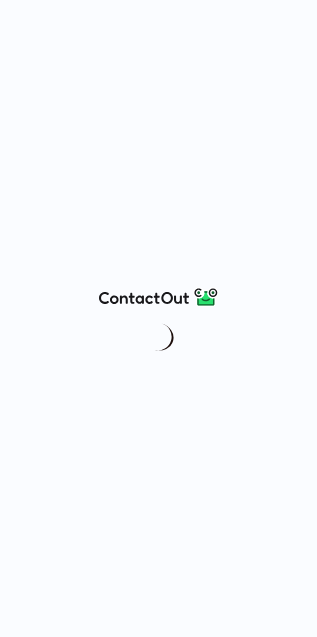 scroll, scrollTop: 0, scrollLeft: 0, axis: both 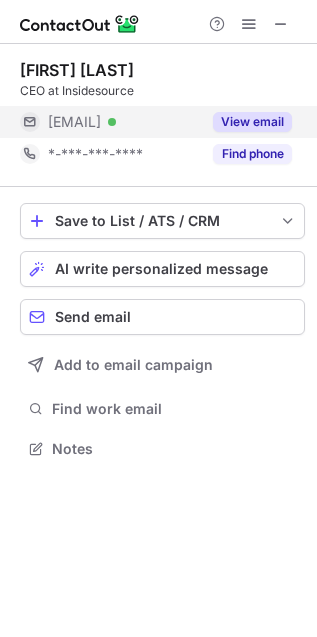 click on "View email" at bounding box center [252, 122] 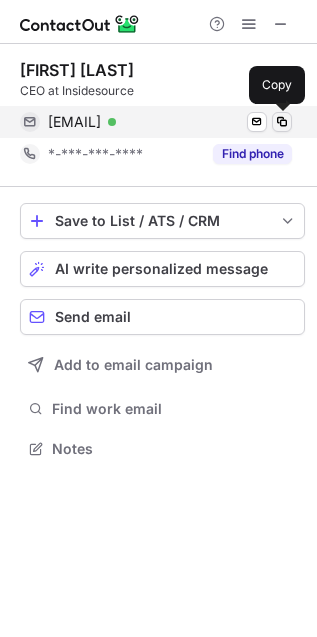 click at bounding box center [282, 122] 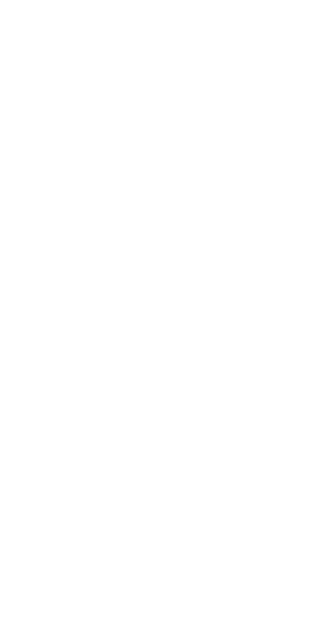 scroll, scrollTop: 0, scrollLeft: 0, axis: both 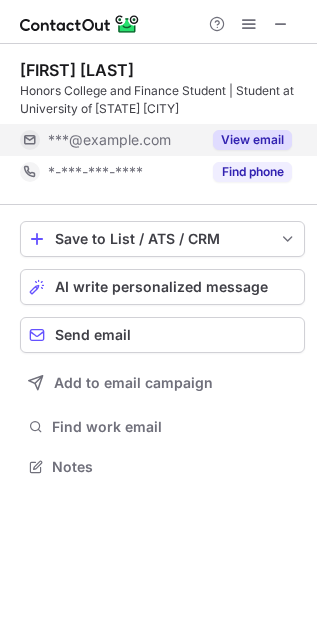click on "View email" at bounding box center (252, 140) 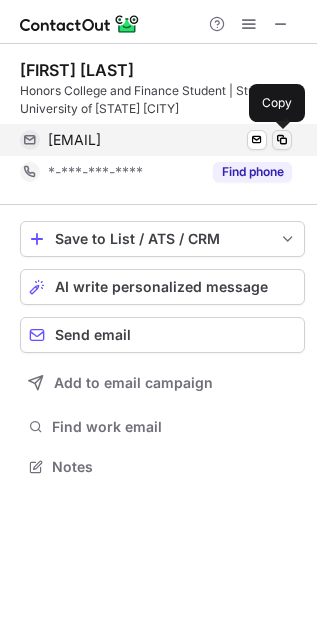 click at bounding box center (282, 140) 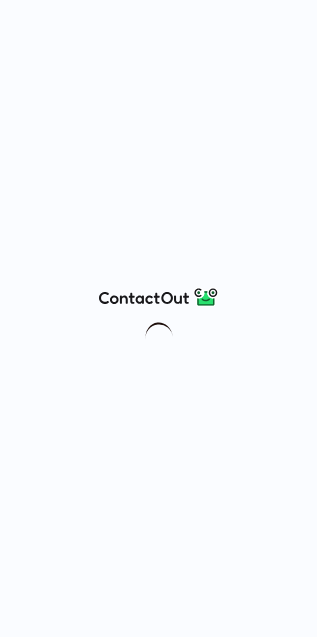 scroll, scrollTop: 0, scrollLeft: 0, axis: both 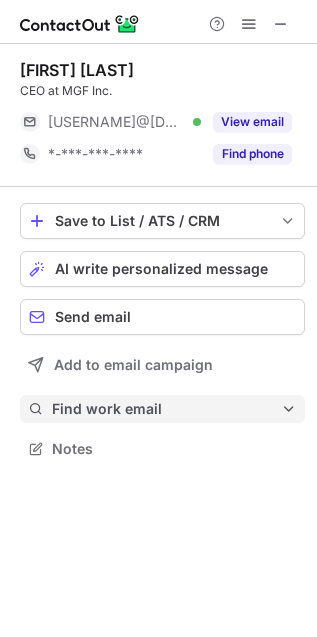 click on "Find work email" at bounding box center (166, 409) 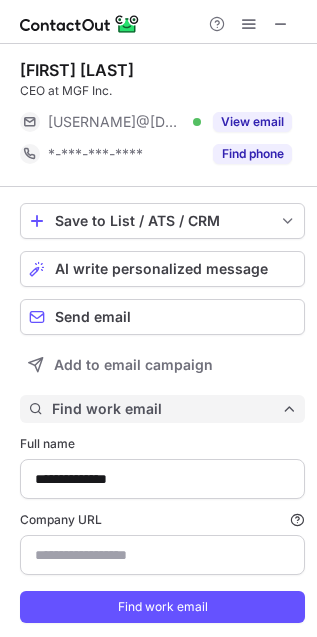 scroll, scrollTop: 10, scrollLeft: 10, axis: both 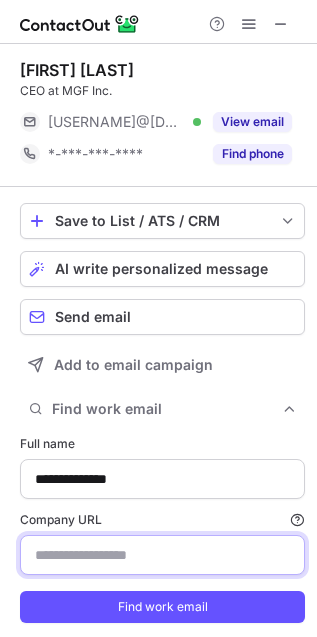 click on "Company URL Finding work email will consume 1 credit if a match is found." at bounding box center [162, 555] 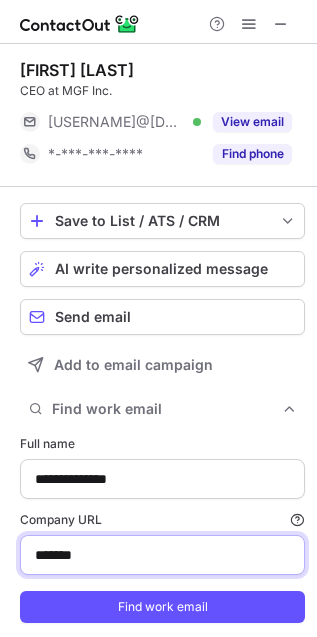 click on "Find work email" at bounding box center [162, 607] 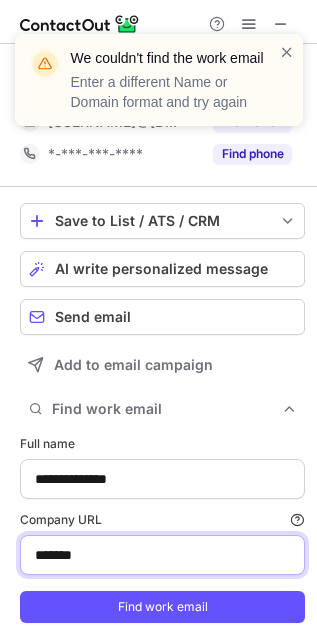 click on "*******" at bounding box center [162, 555] 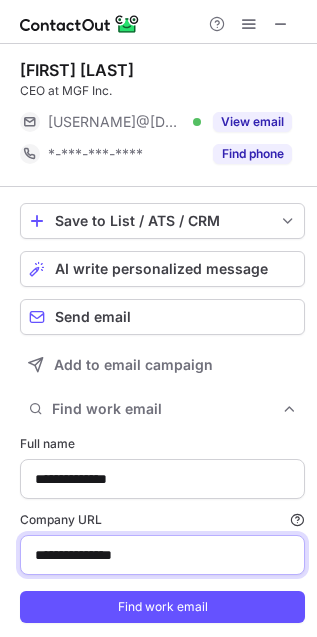 type on "**********" 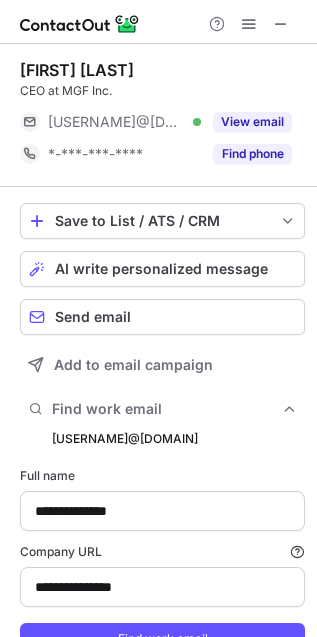 scroll, scrollTop: 10, scrollLeft: 10, axis: both 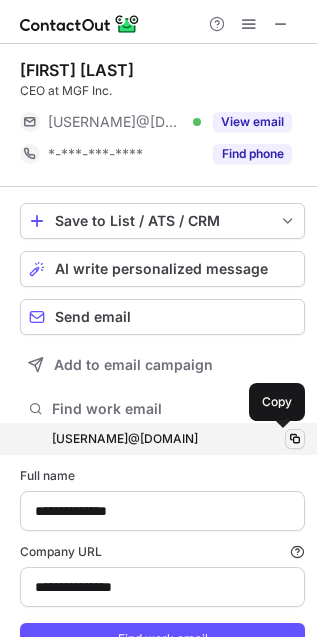 click at bounding box center (295, 439) 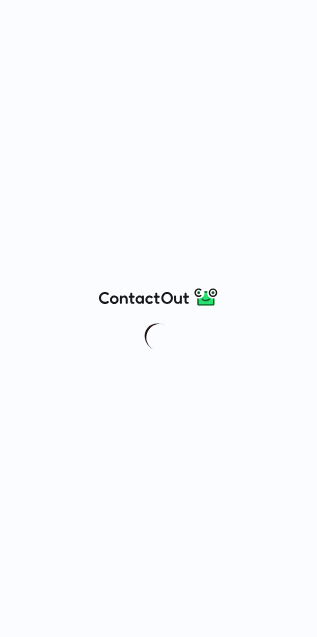 scroll, scrollTop: 0, scrollLeft: 0, axis: both 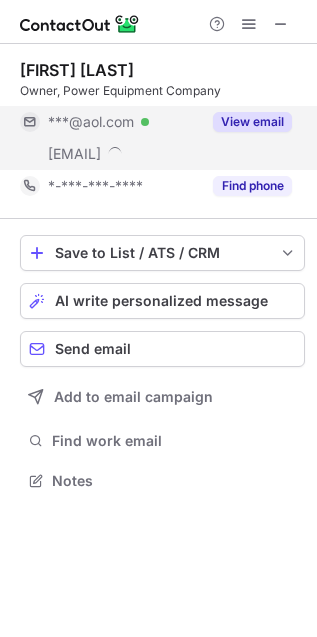 click on "View email" at bounding box center (246, 122) 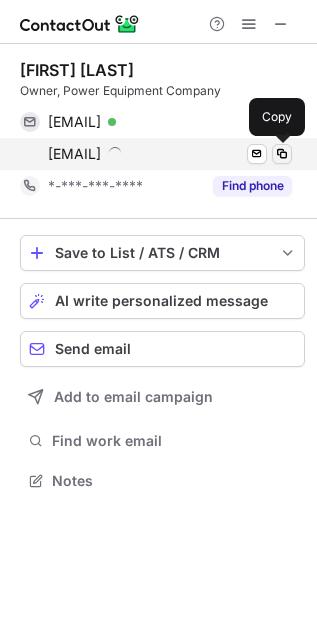 click at bounding box center [282, 154] 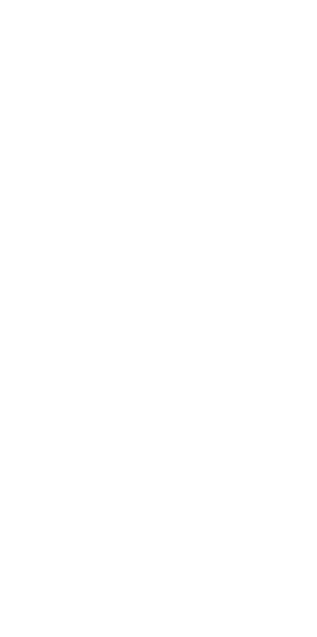 scroll, scrollTop: 0, scrollLeft: 0, axis: both 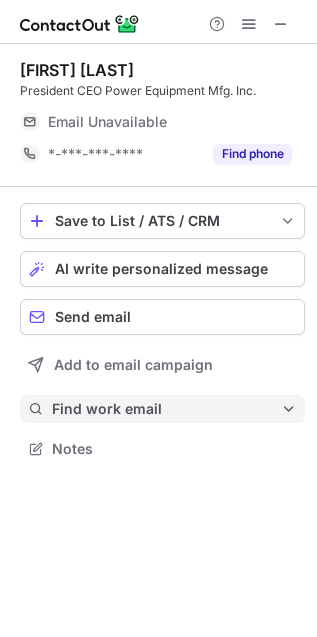 click on "Find work email" at bounding box center (166, 409) 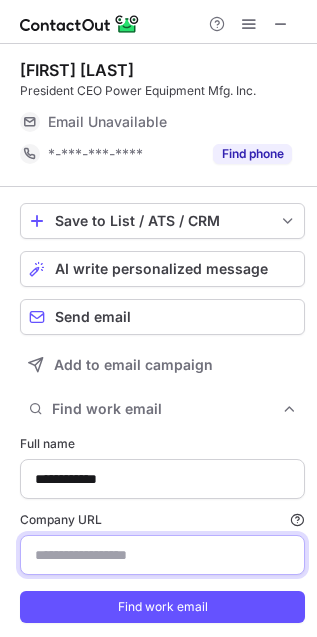 click on "Company URL Finding work email will consume 1 credit if a match is found." at bounding box center (162, 555) 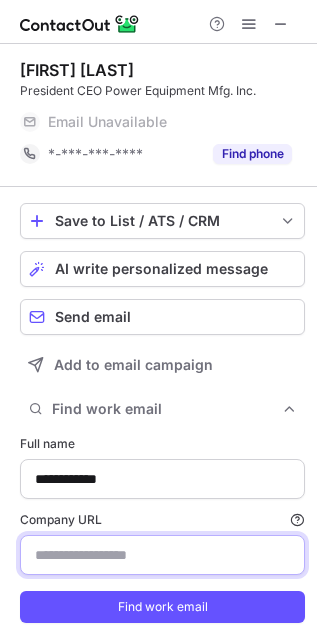 click on "Company URL Finding work email will consume 1 credit if a match is found." at bounding box center (162, 555) 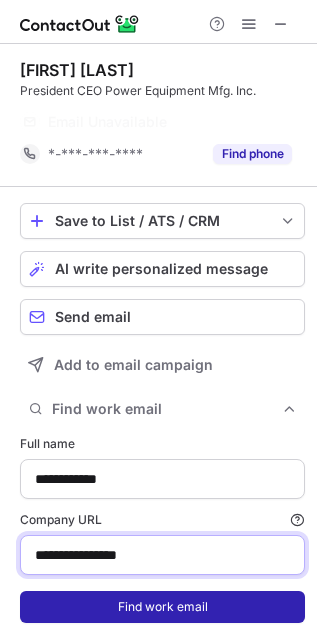 type on "**********" 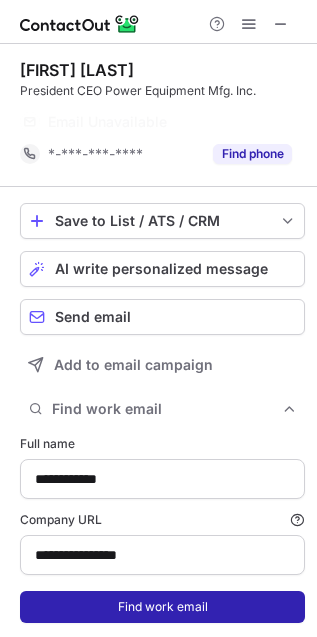 click on "Find work email" at bounding box center (162, 607) 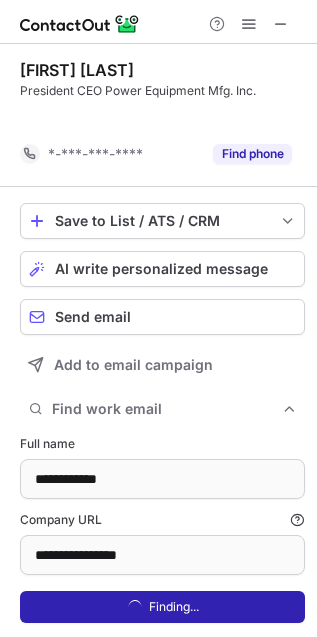 scroll, scrollTop: 615, scrollLeft: 304, axis: both 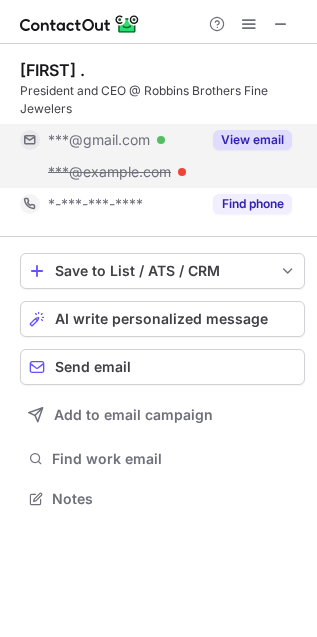 click on "View email" at bounding box center (252, 140) 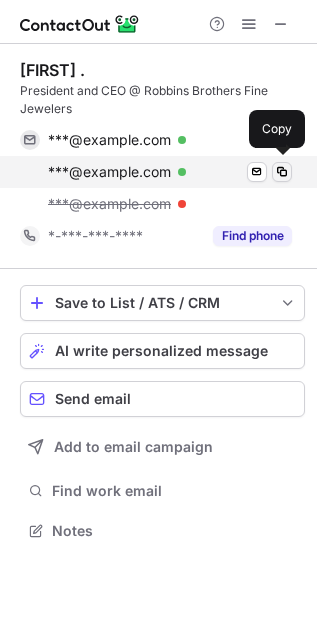 scroll, scrollTop: 10, scrollLeft: 10, axis: both 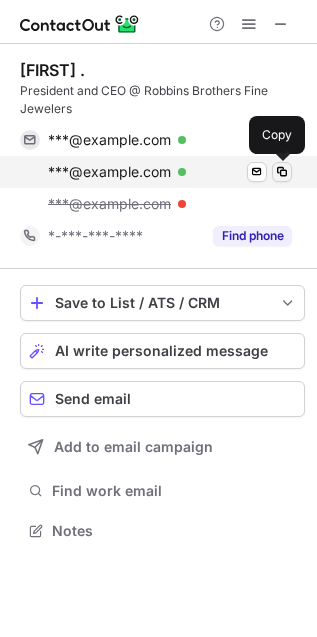 click at bounding box center [282, 172] 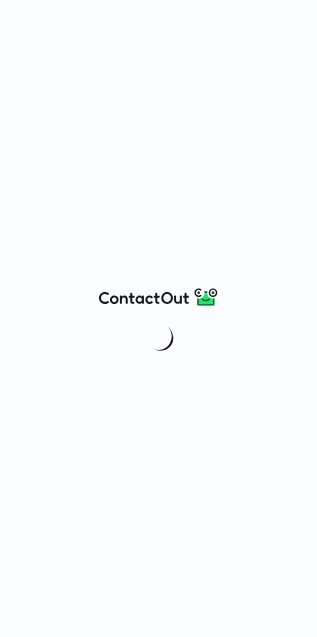 scroll, scrollTop: 0, scrollLeft: 0, axis: both 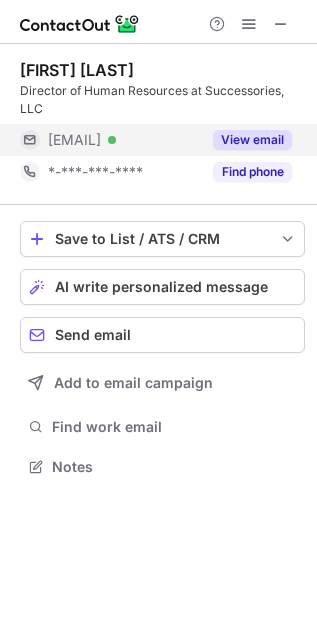 click on "View email" at bounding box center [252, 140] 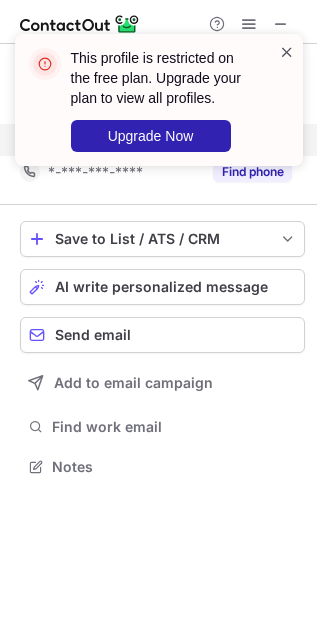 click at bounding box center (287, 52) 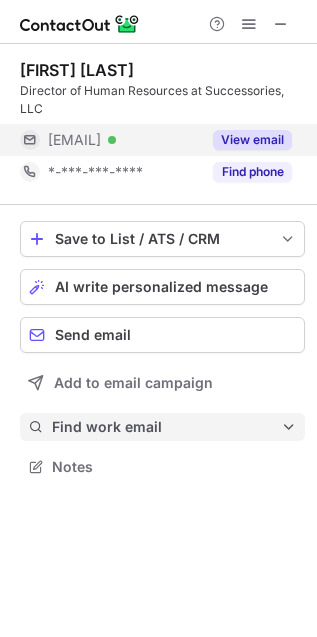 click on "Find work email" at bounding box center (162, 427) 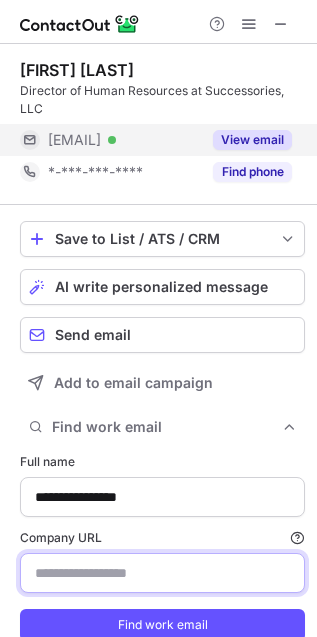 click on "Company URL Finding work email will consume 1 credit if a match is found." at bounding box center (162, 573) 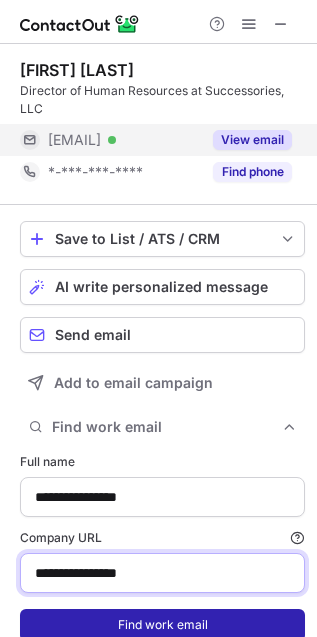 type on "**********" 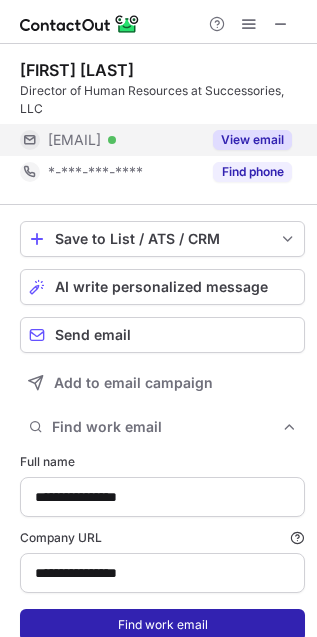 click on "Find work email" at bounding box center (162, 625) 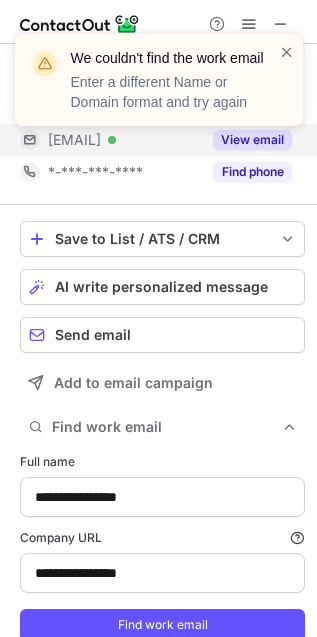 click on "We couldn't find the work email Enter a different Name or Domain format and try again" at bounding box center [159, 80] 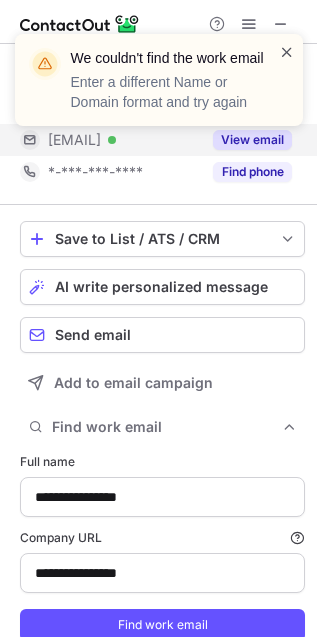 click at bounding box center [287, 52] 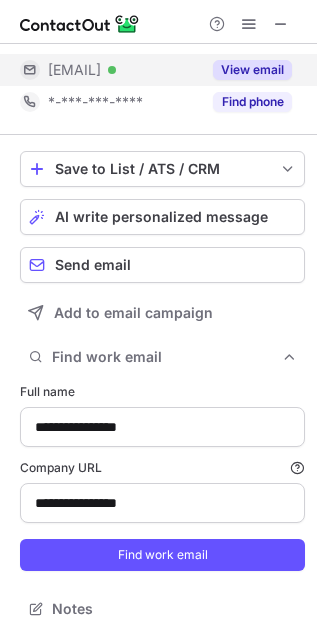 scroll, scrollTop: 71, scrollLeft: 0, axis: vertical 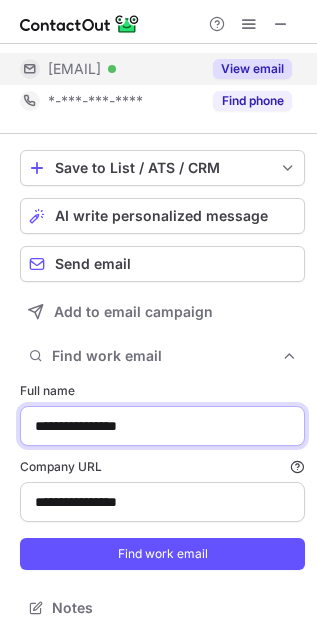 click on "**********" at bounding box center [162, 426] 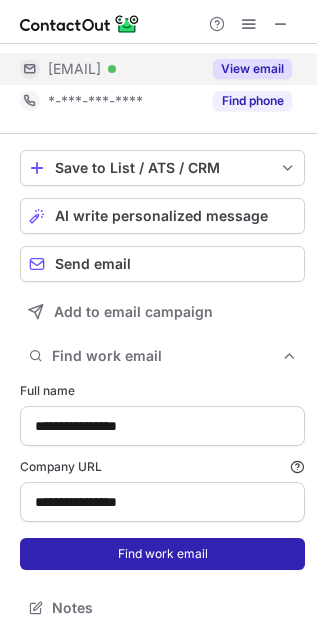 click on "Find work email" at bounding box center [162, 554] 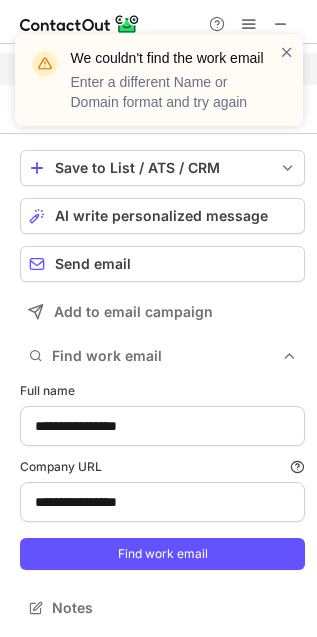 scroll, scrollTop: 0, scrollLeft: 0, axis: both 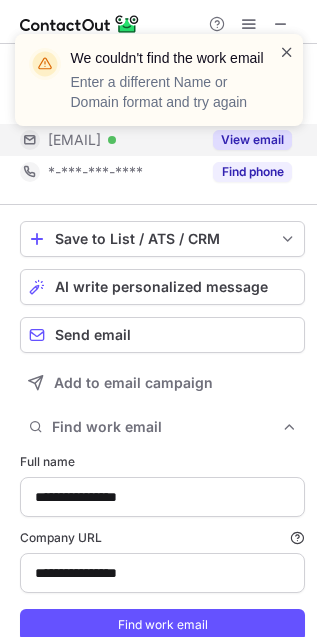 click at bounding box center (287, 52) 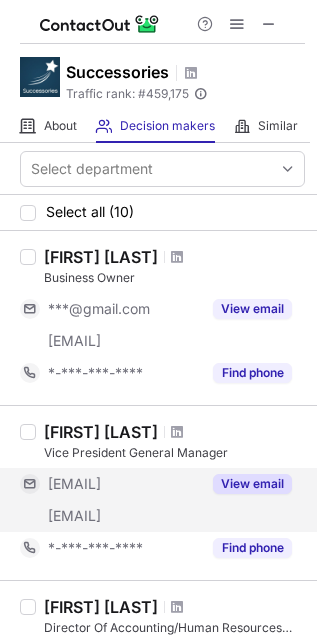 click on "View email" at bounding box center (246, 484) 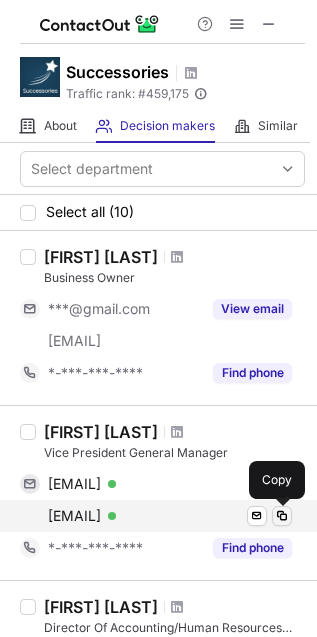 click at bounding box center [282, 516] 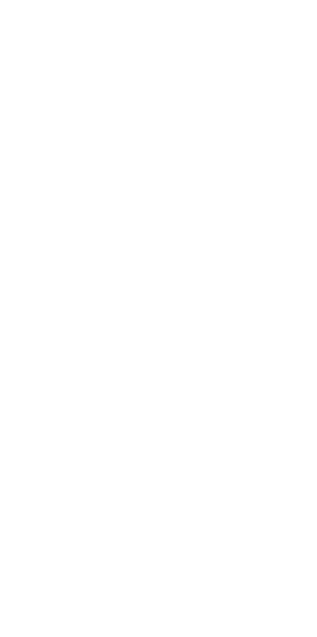 scroll, scrollTop: 0, scrollLeft: 0, axis: both 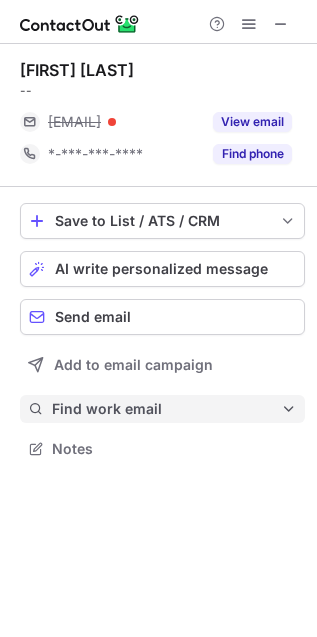 click on "Find work email" at bounding box center [166, 409] 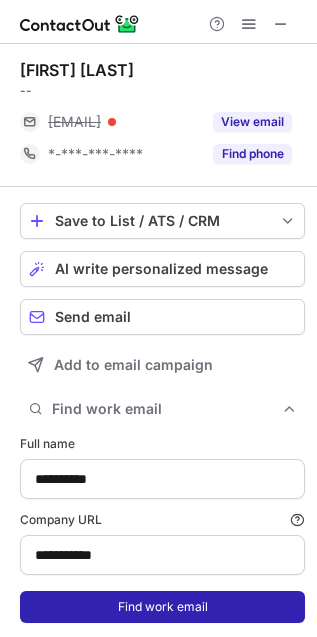 click on "Find work email" at bounding box center [162, 607] 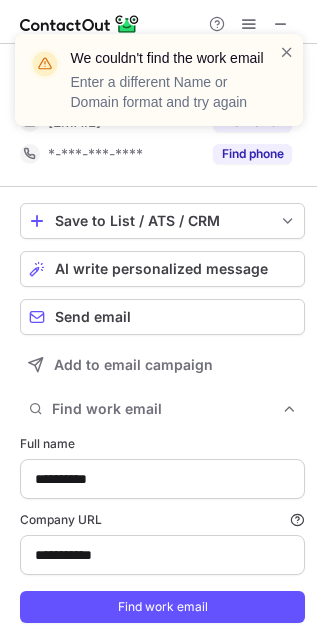 drag, startPoint x: 130, startPoint y: 530, endPoint x: 23, endPoint y: 535, distance: 107.11676 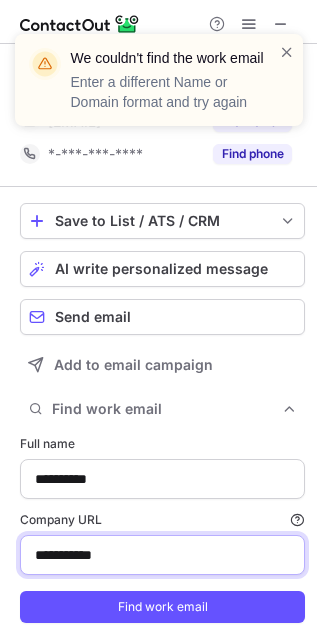 drag, startPoint x: 123, startPoint y: 553, endPoint x: -62, endPoint y: 565, distance: 185.38878 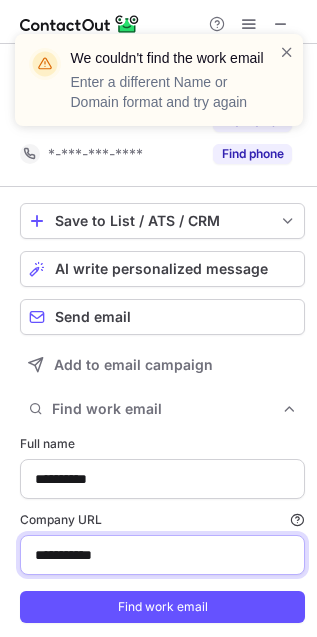scroll, scrollTop: 615, scrollLeft: 304, axis: both 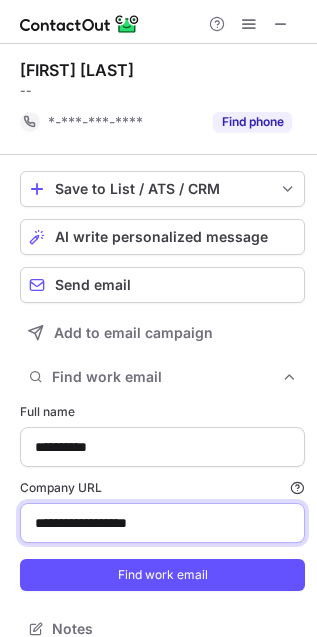 type on "**********" 